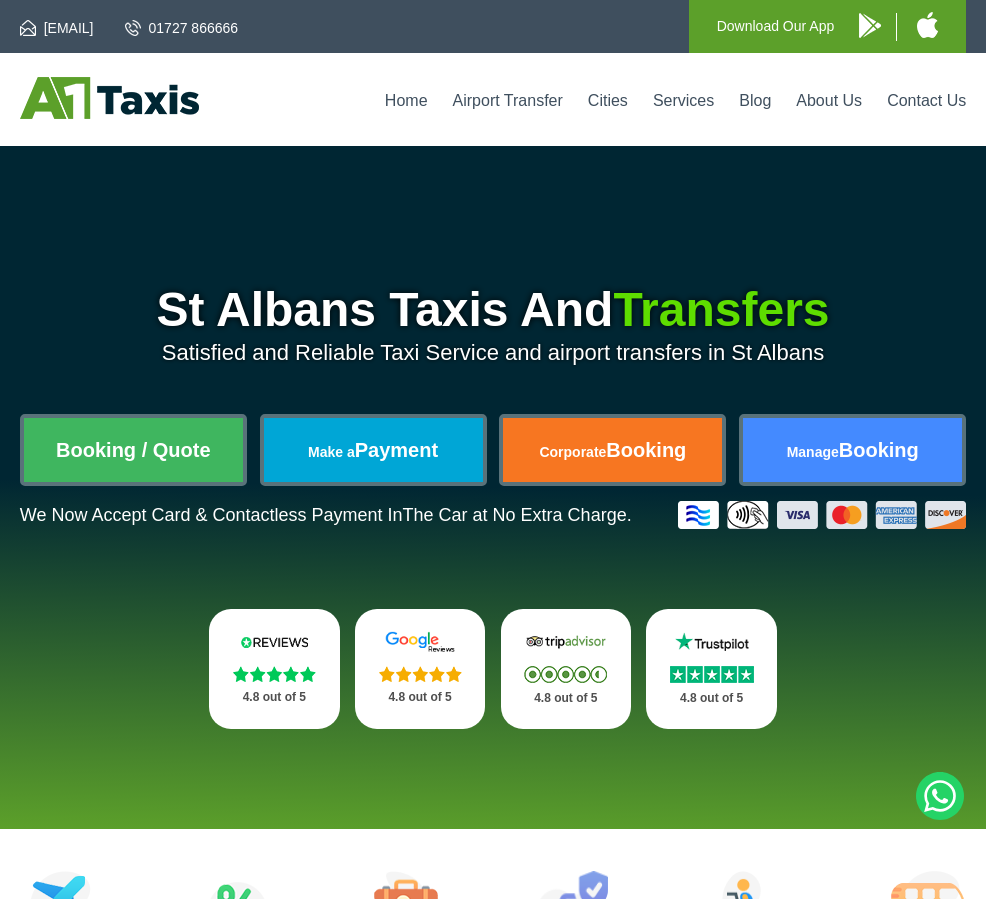 scroll, scrollTop: 0, scrollLeft: 0, axis: both 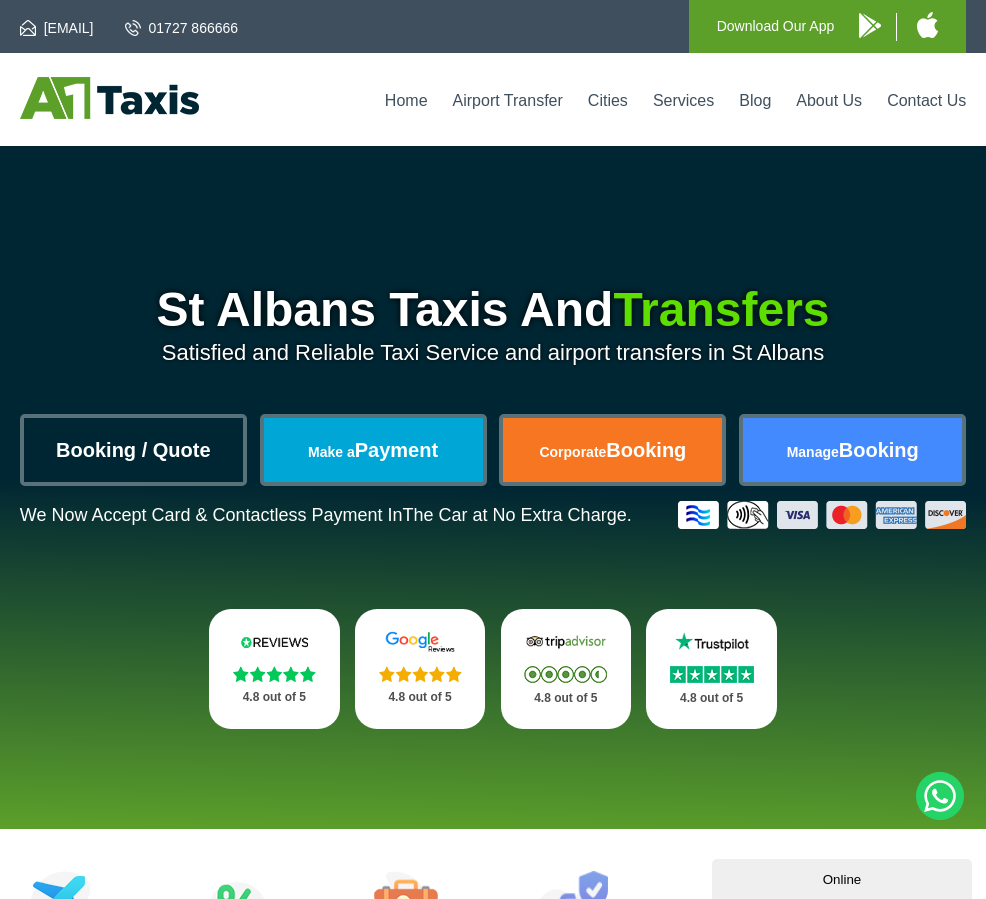 click on "Booking / Quote" at bounding box center [133, 450] 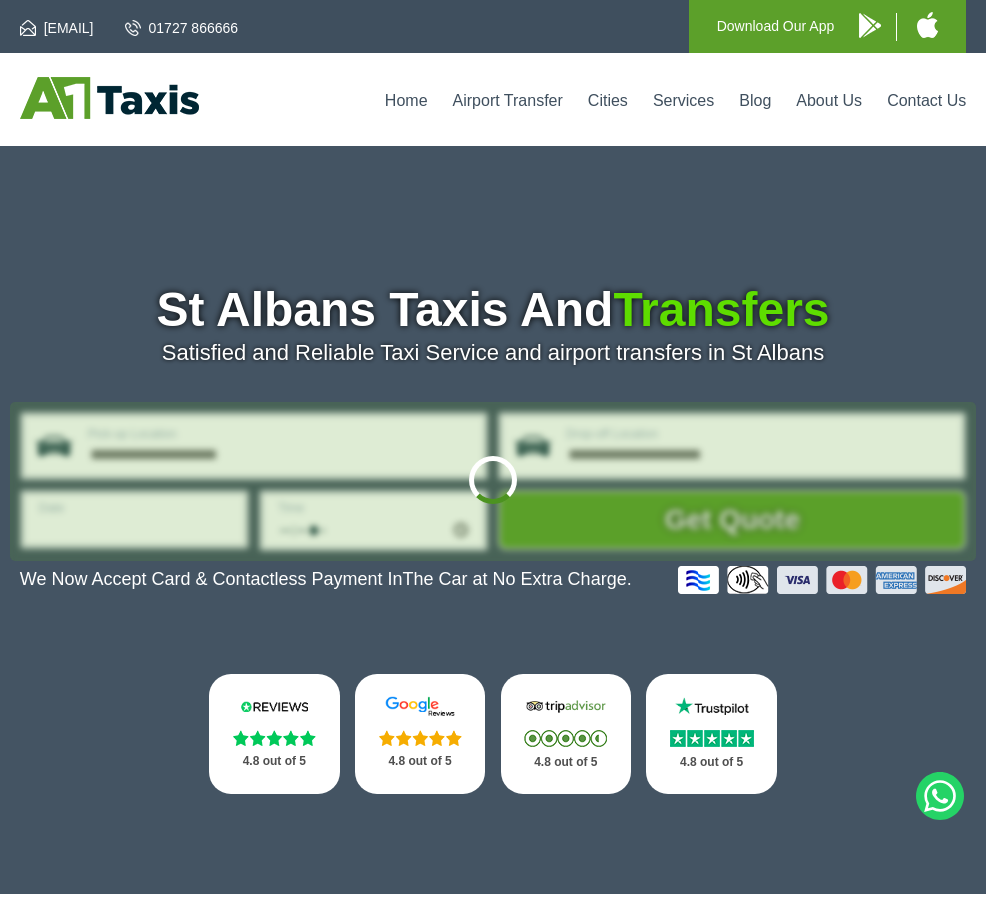 scroll, scrollTop: 0, scrollLeft: 0, axis: both 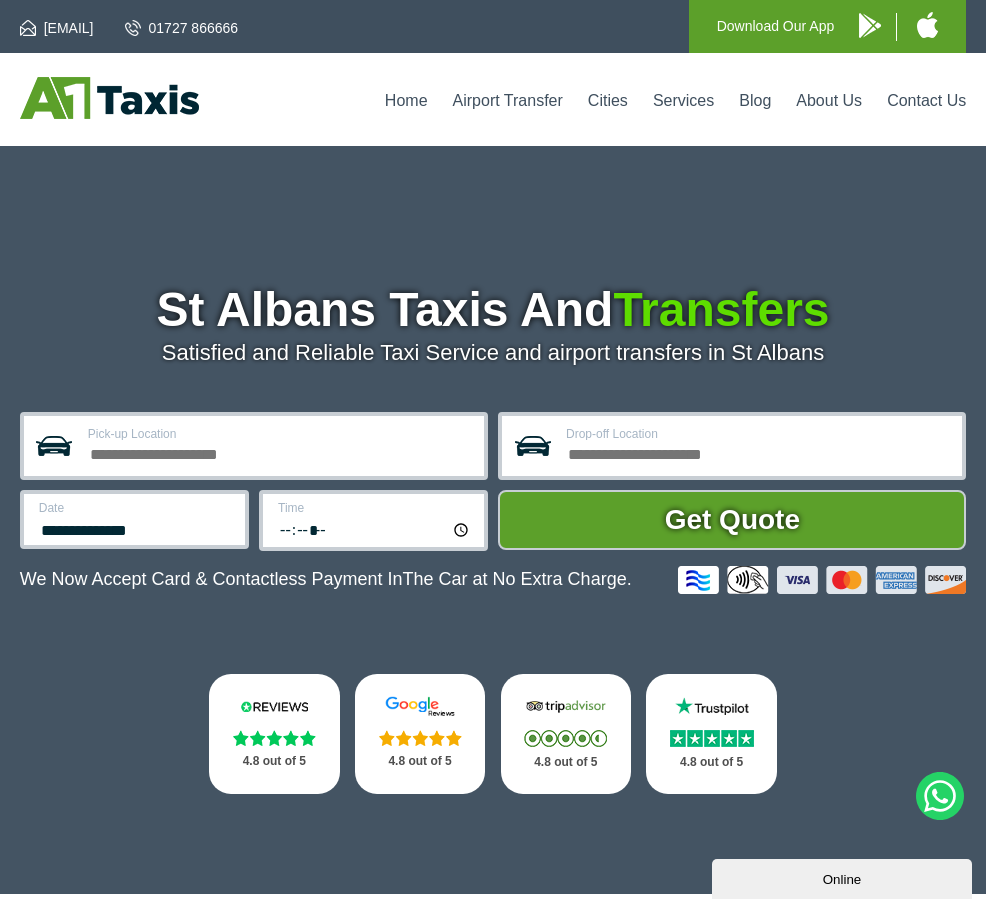 click on "Pick-up Location" at bounding box center (280, 434) 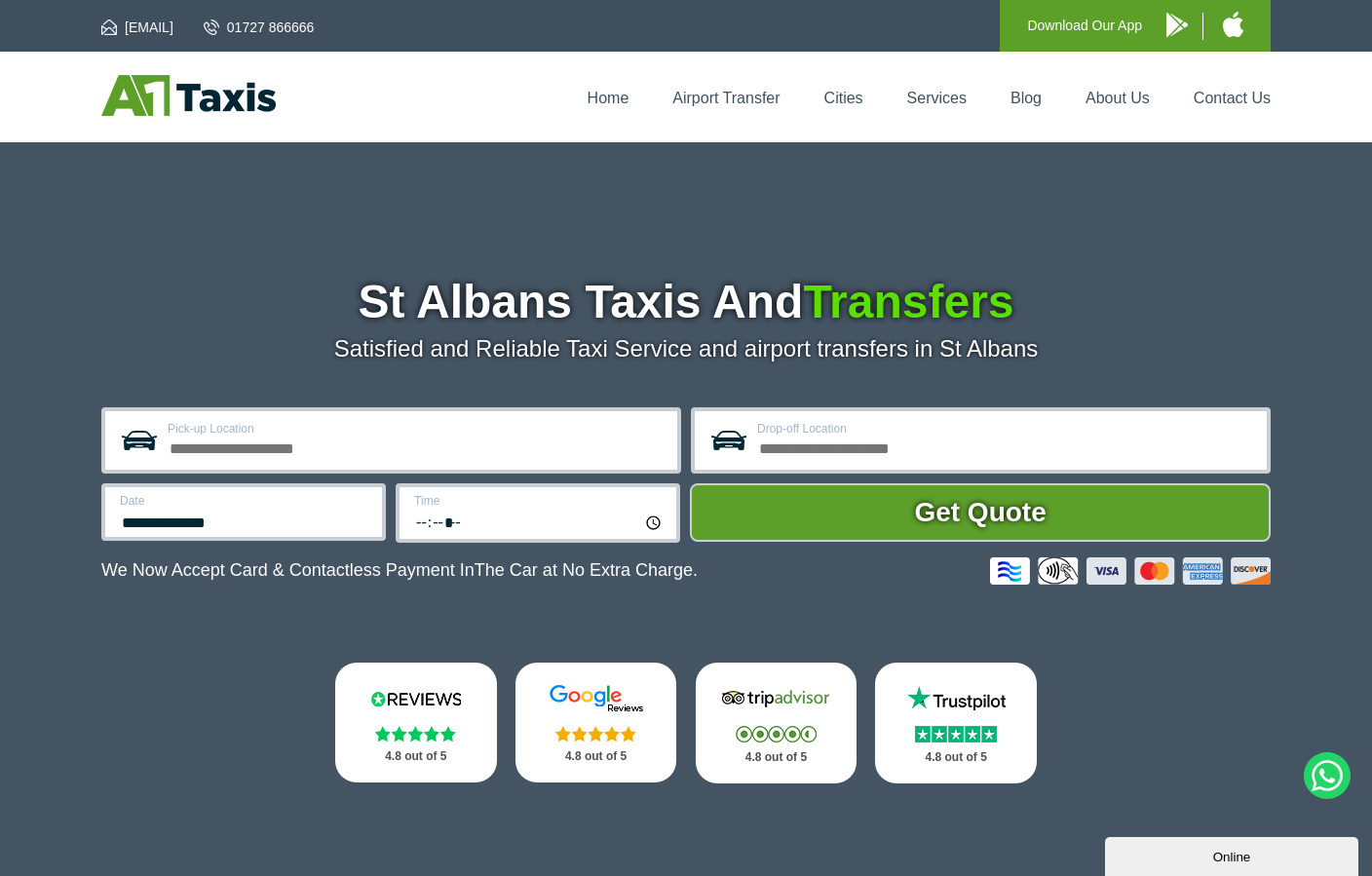 click on "Pick-up Location" at bounding box center (416, 446) 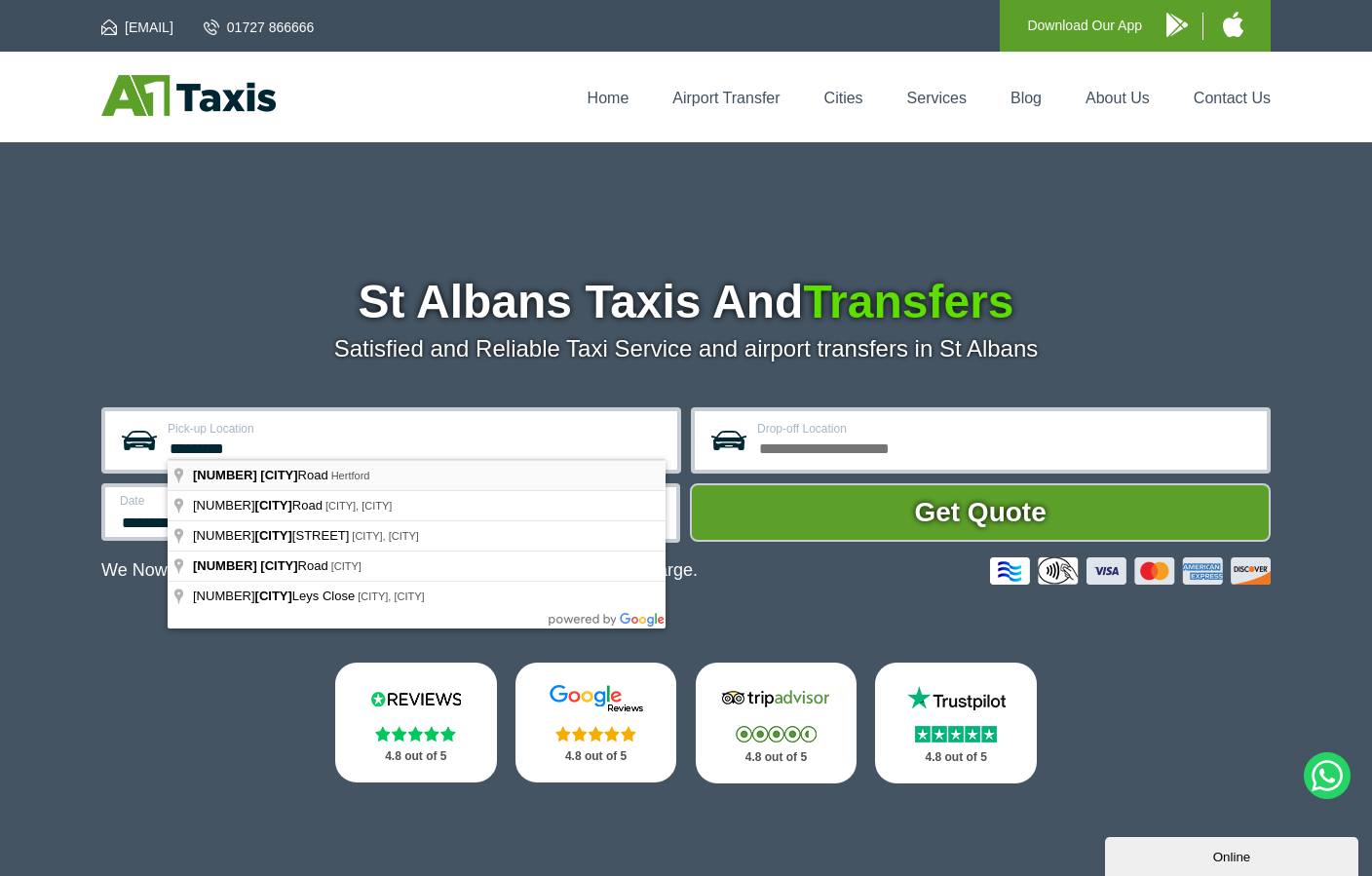 type on "**********" 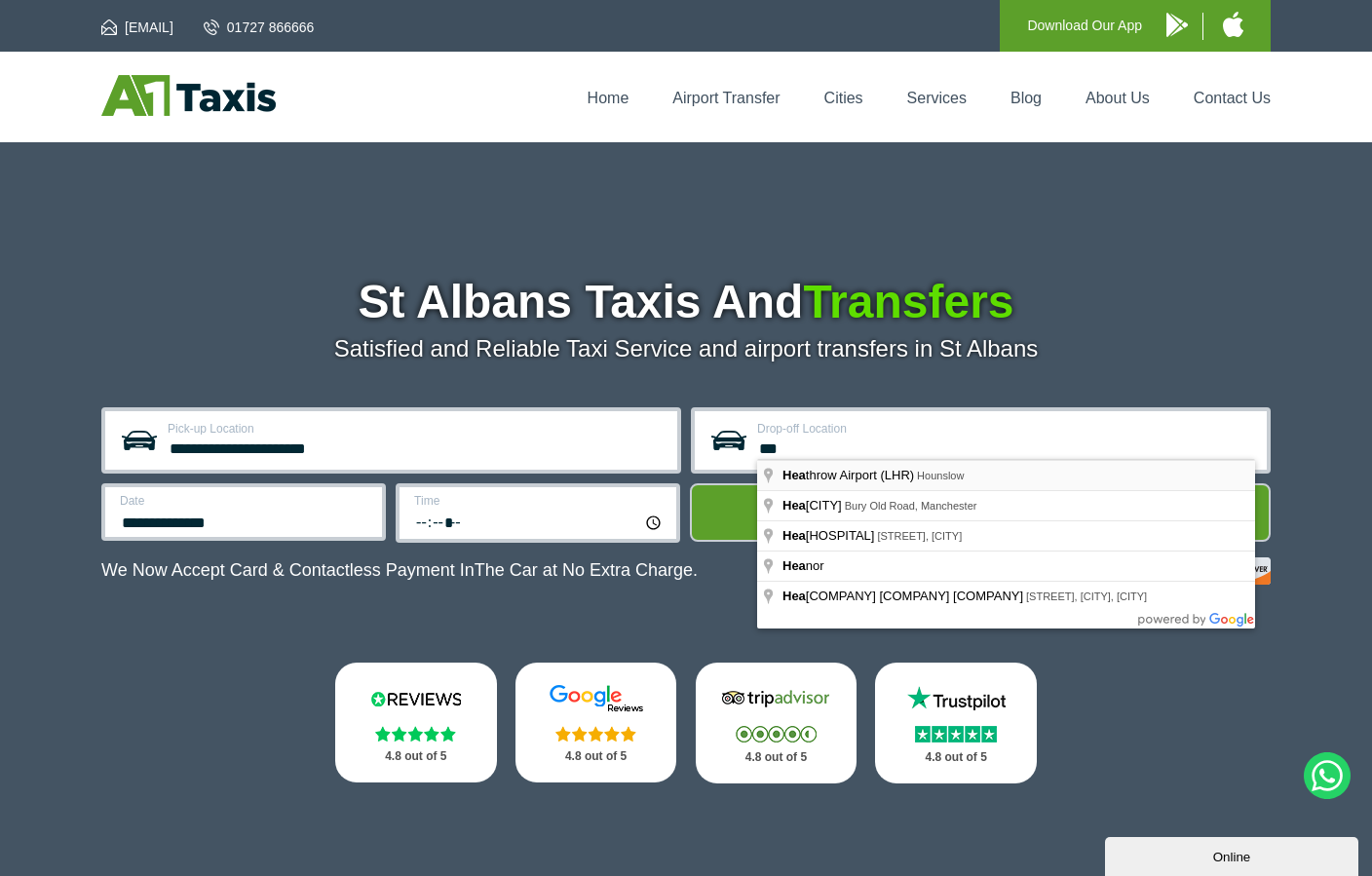type on "**********" 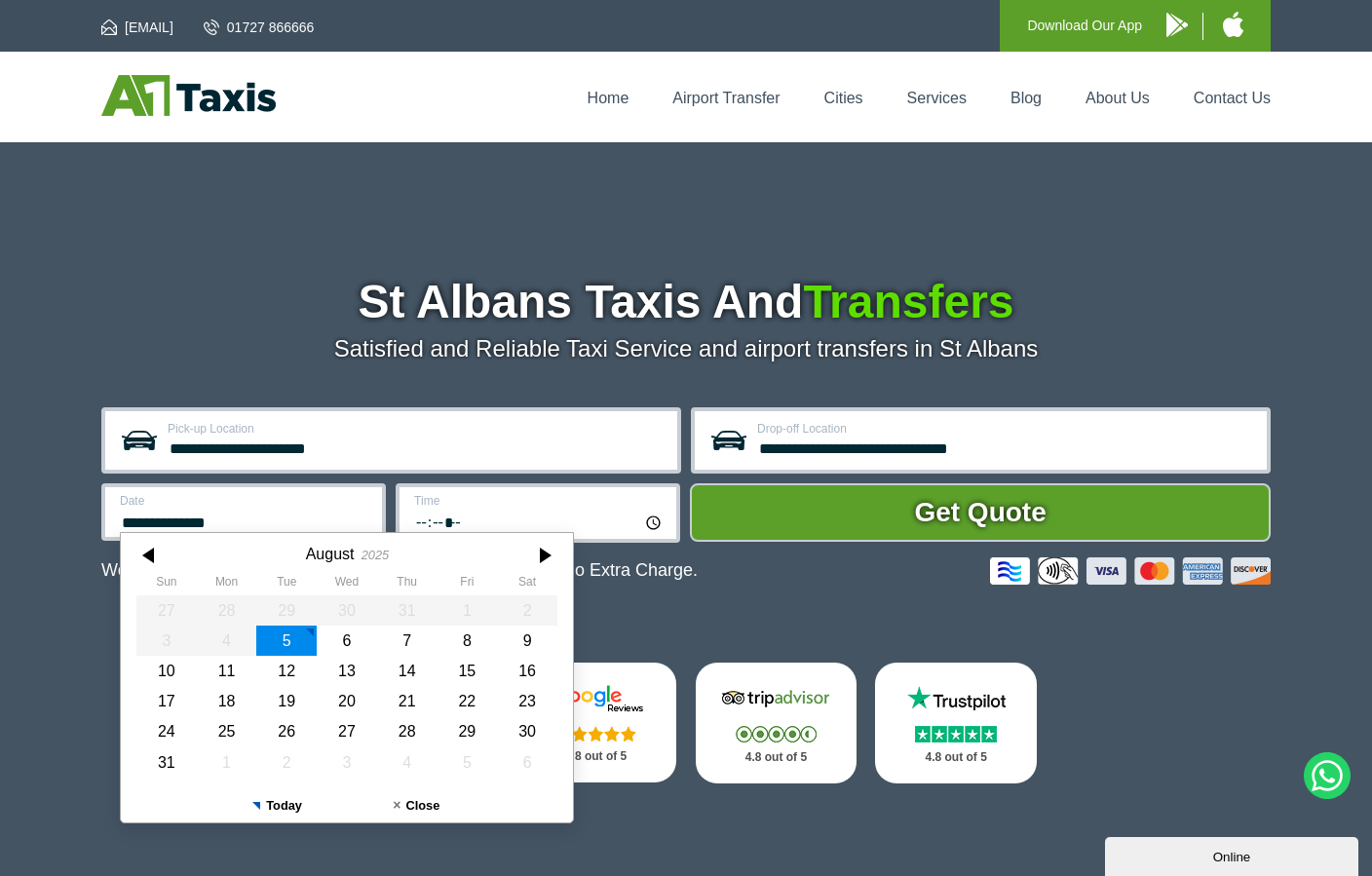 click on "**********" at bounding box center [245, 520] 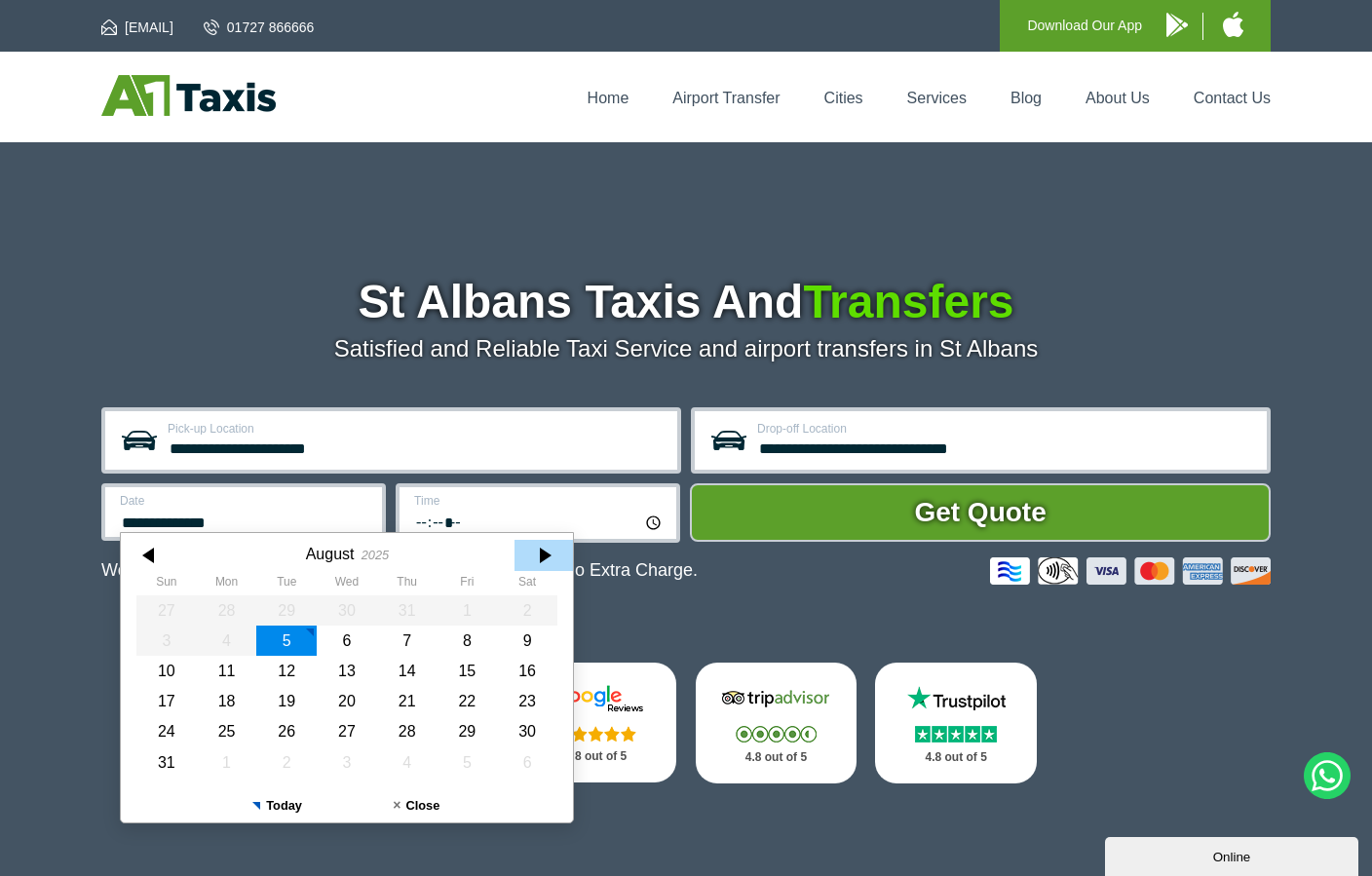 click at bounding box center [544, 555] 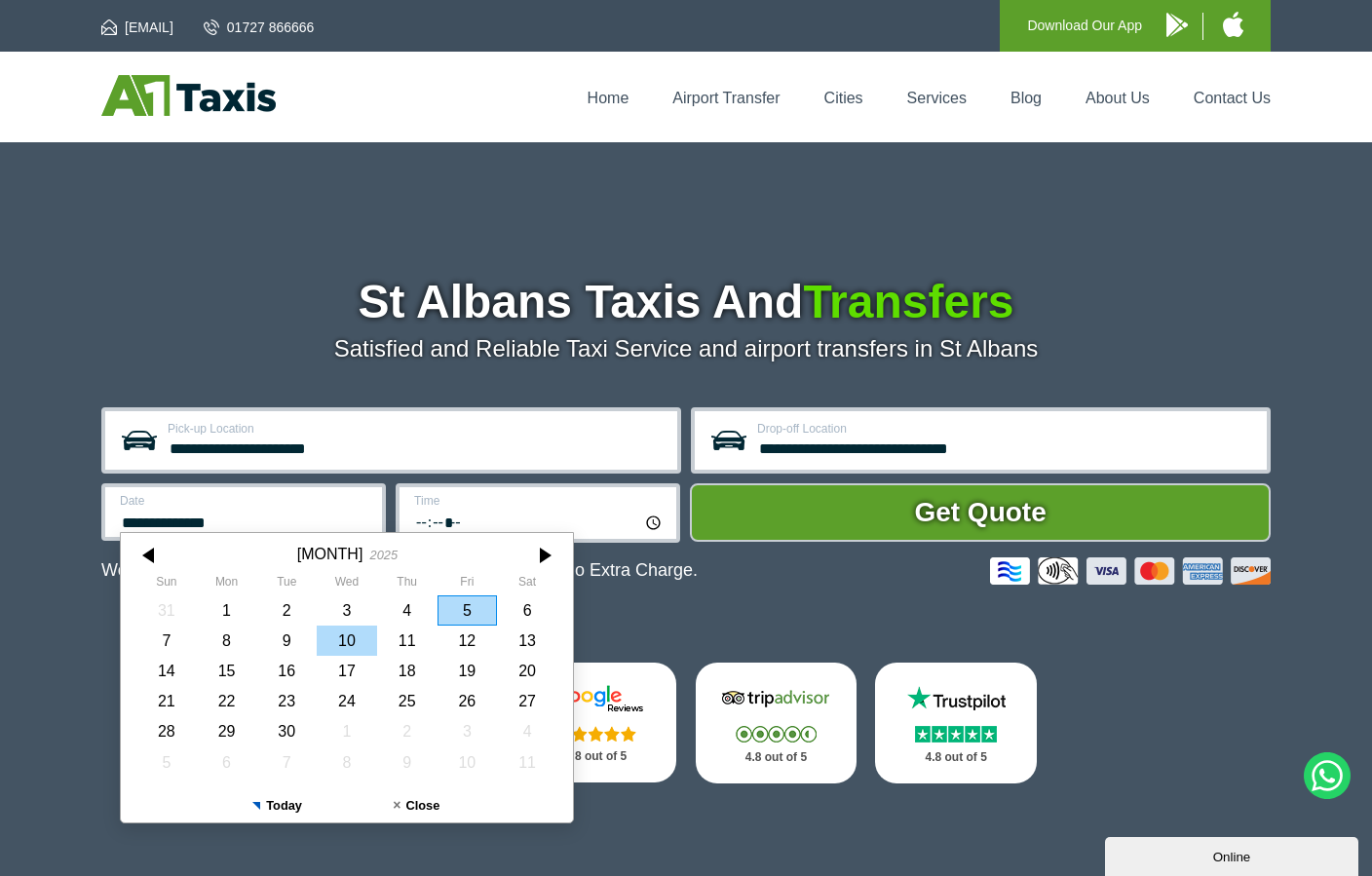 click on "10" at bounding box center (347, 640) 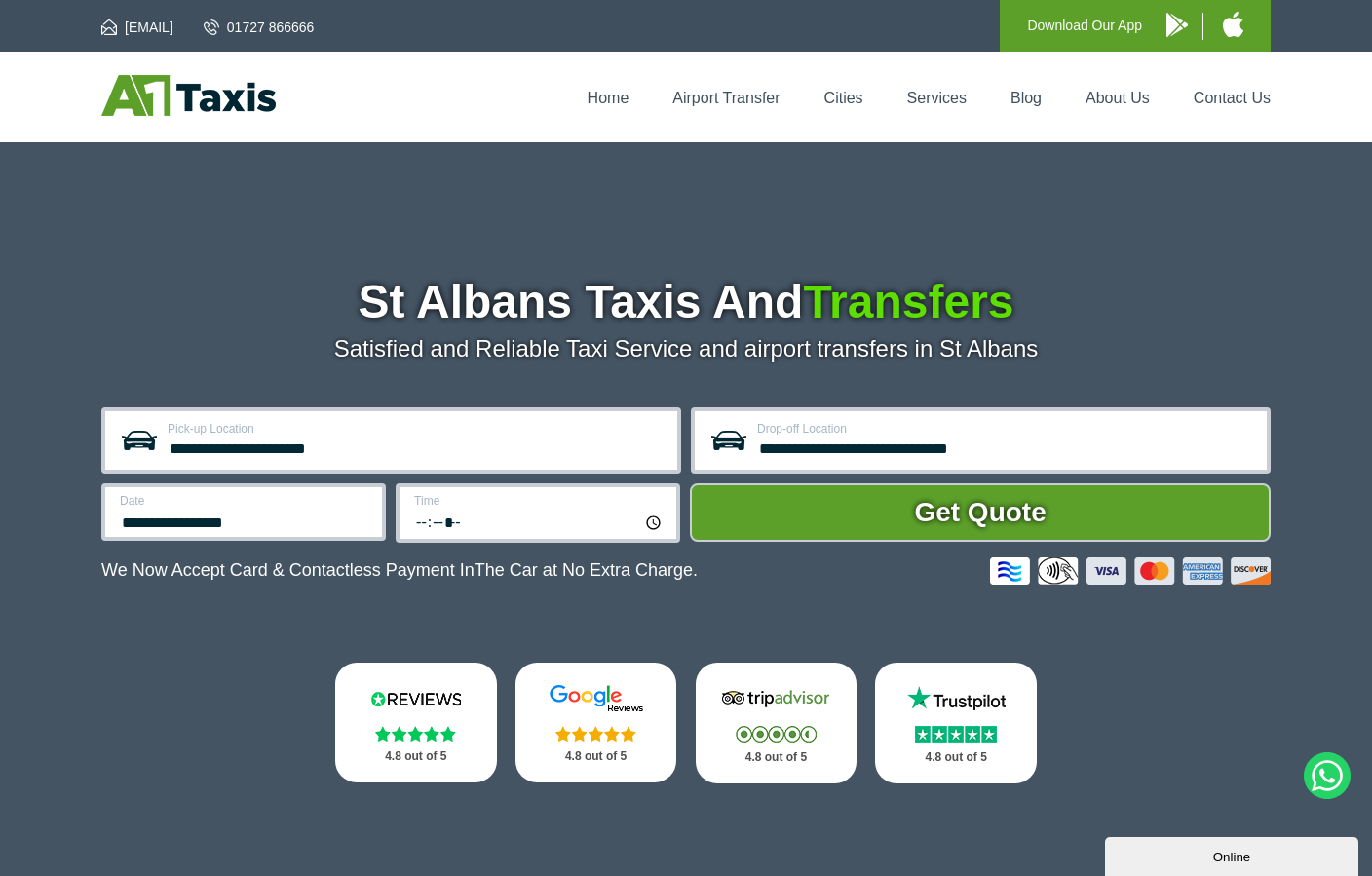 click on "*****" at bounding box center (539, 521) 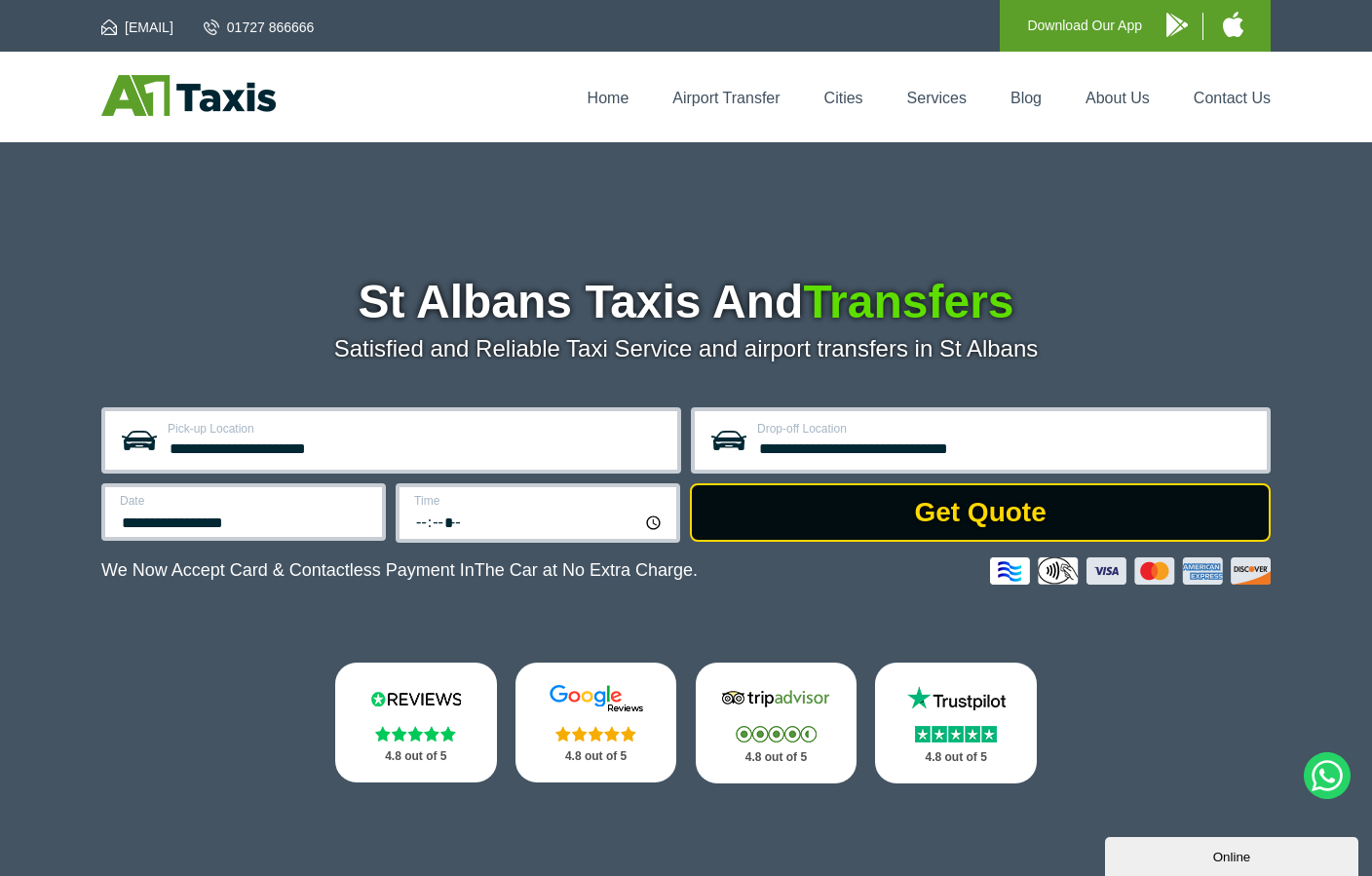 type on "*****" 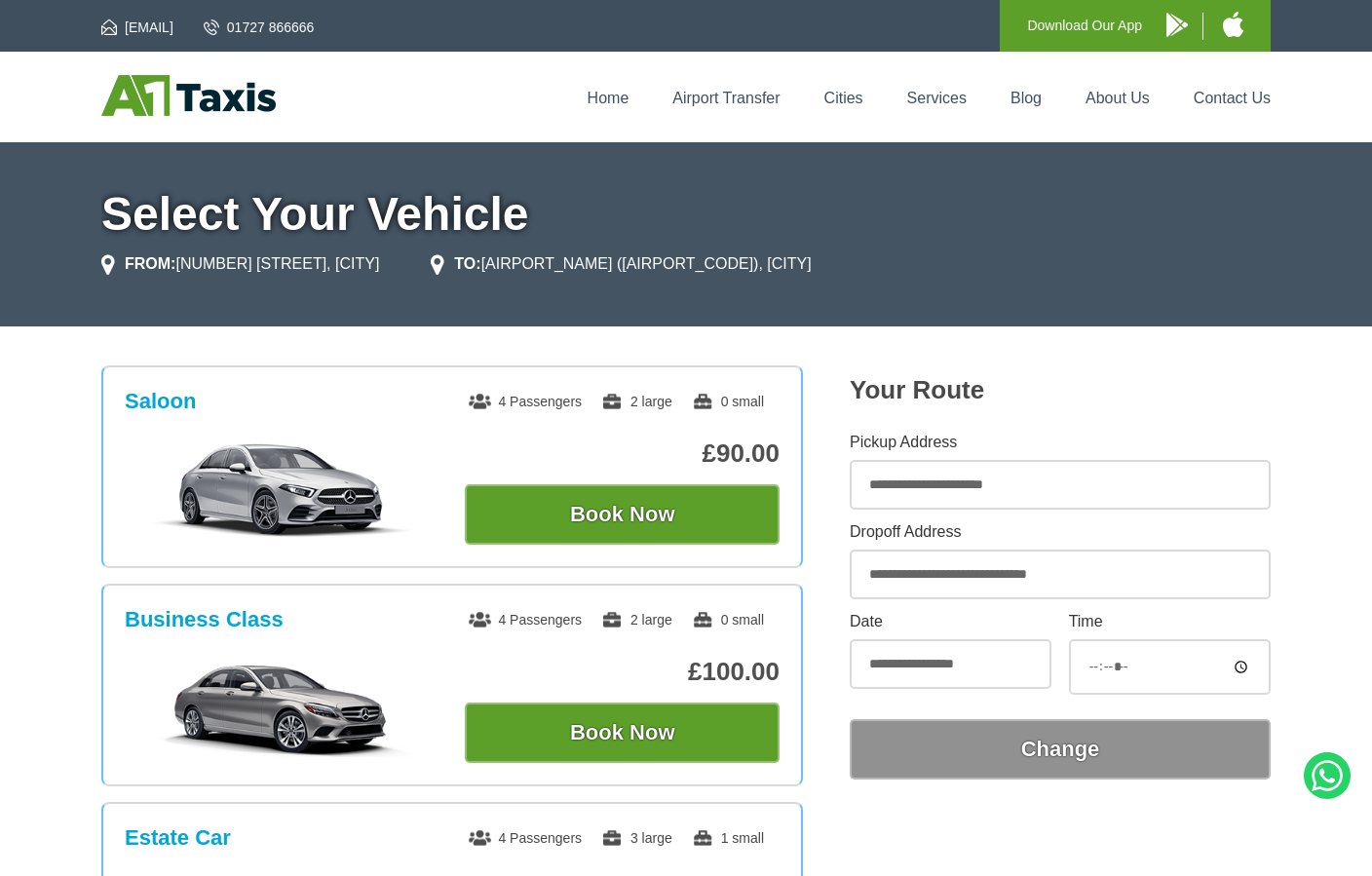 scroll, scrollTop: 0, scrollLeft: 0, axis: both 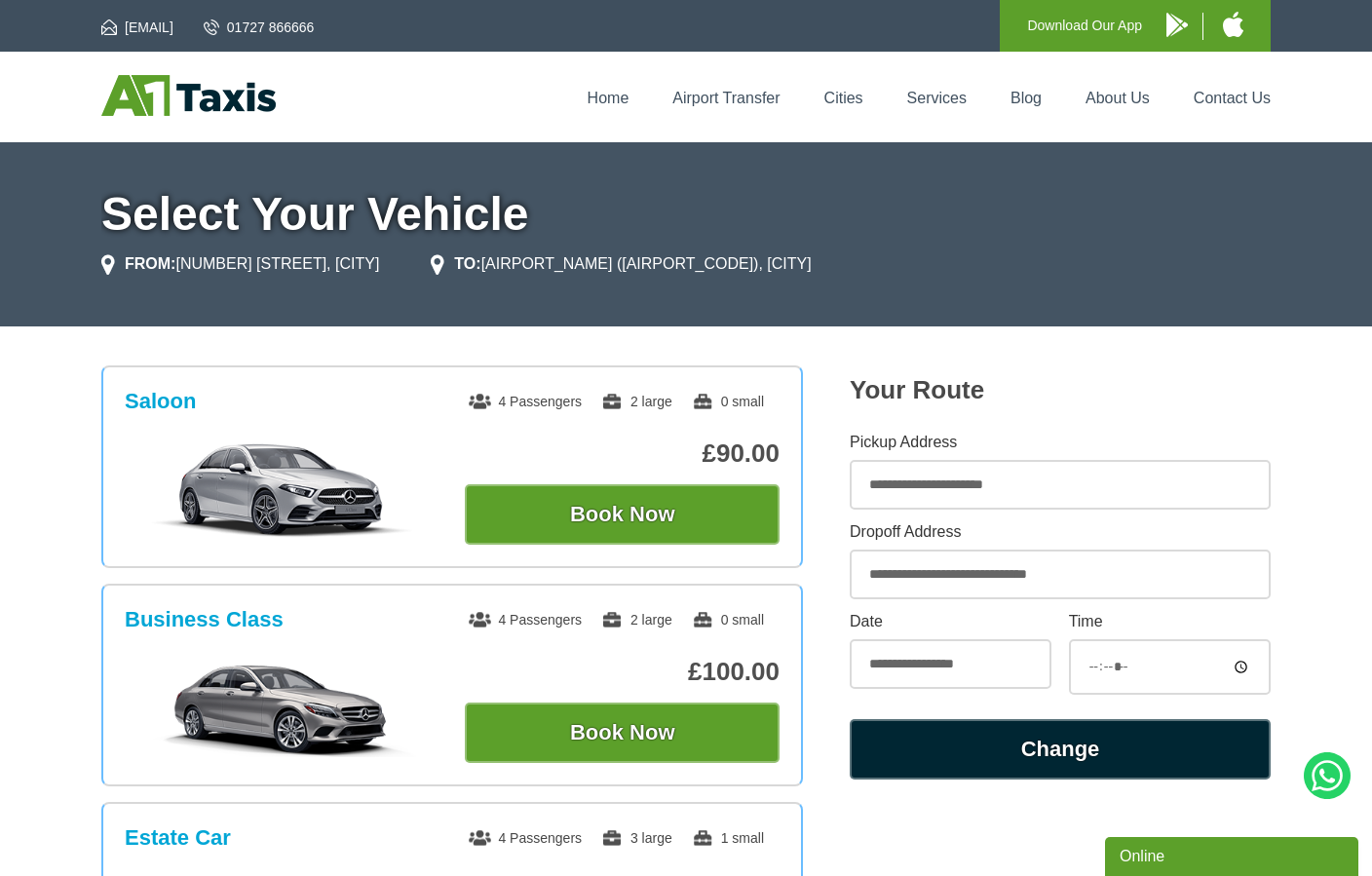 click on "Change" at bounding box center [1060, 749] 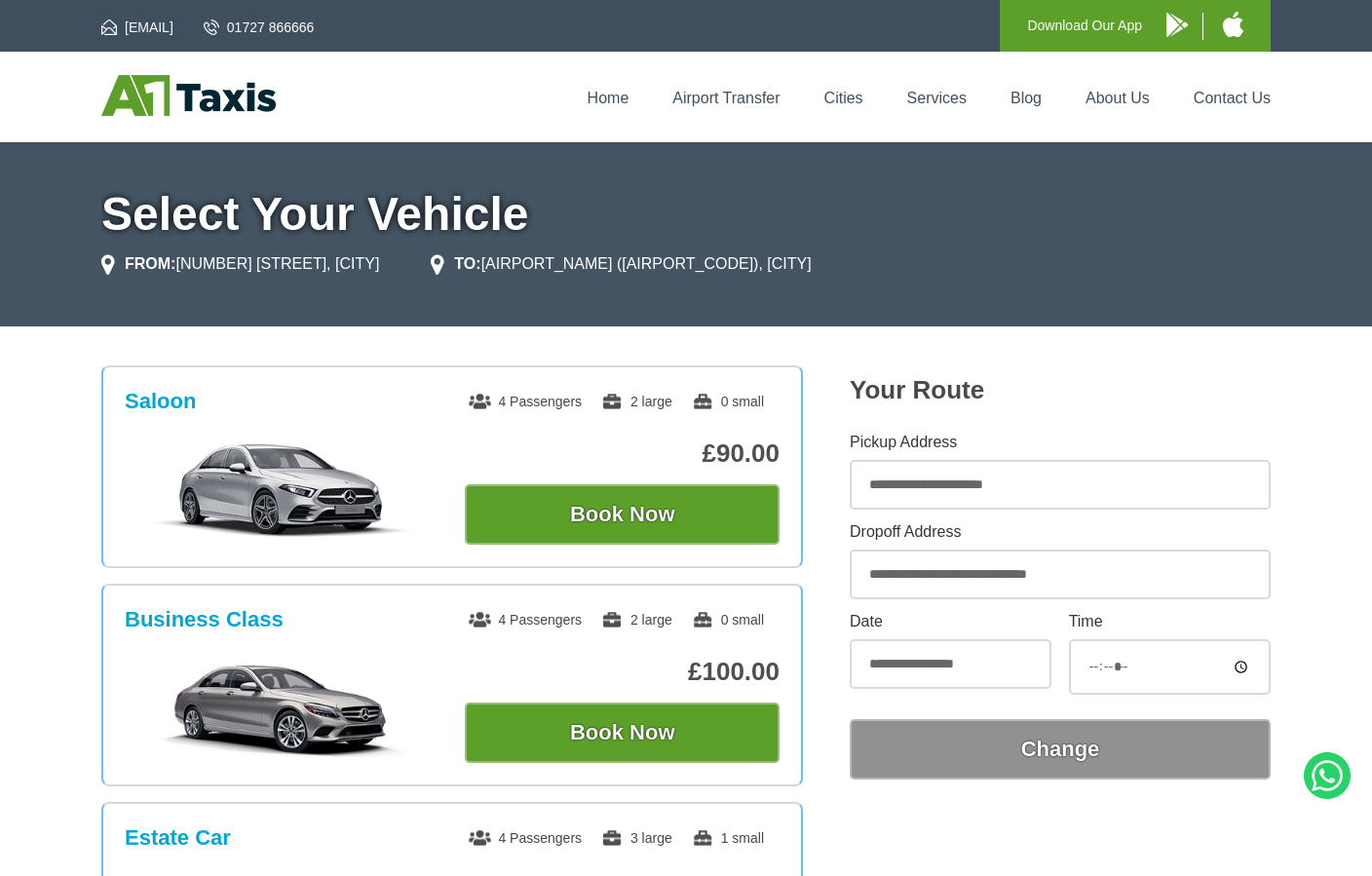 scroll, scrollTop: 0, scrollLeft: 0, axis: both 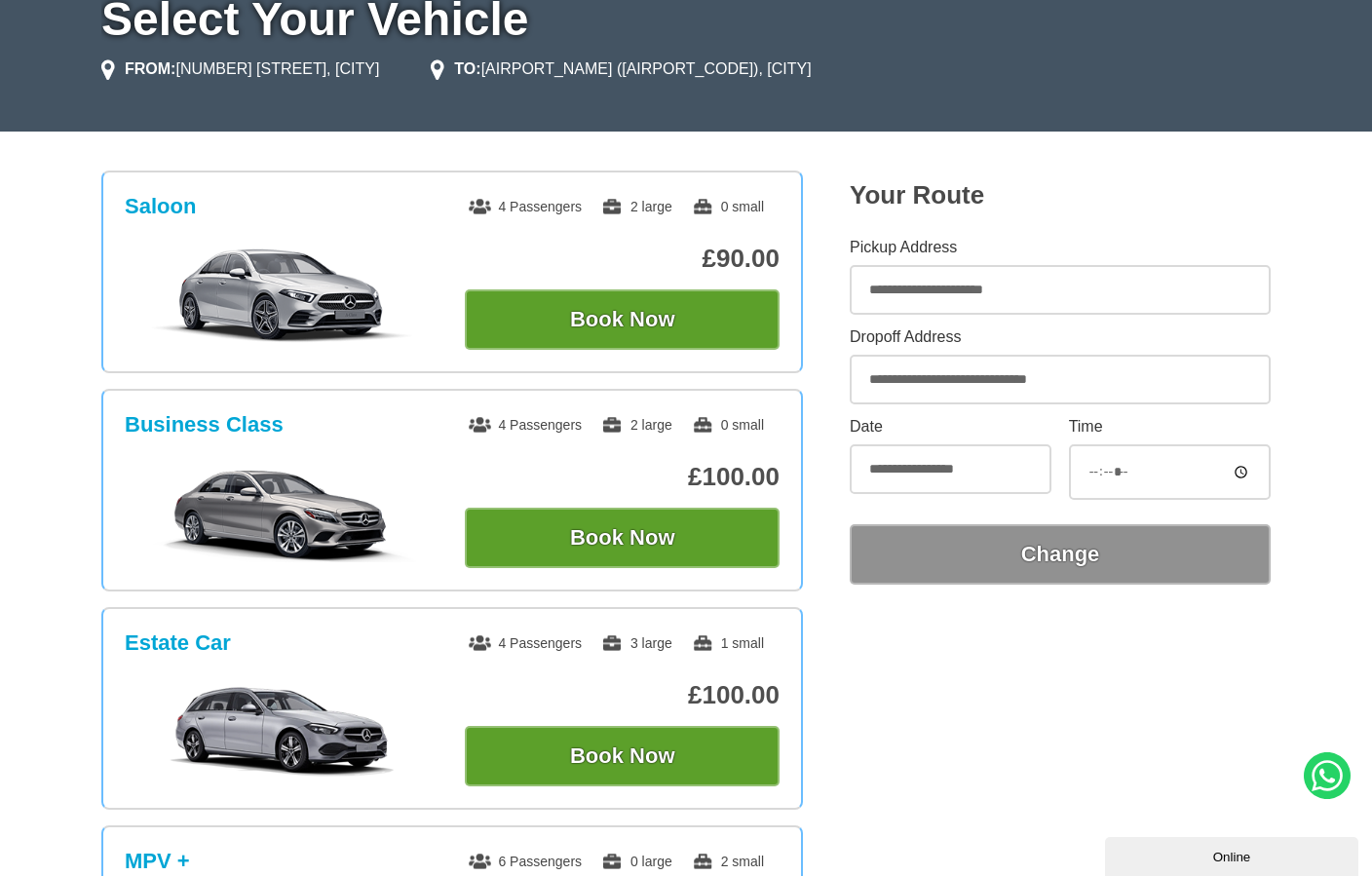click on "info@a1taxis.net
01727 866666
Download Our App
Home
Airport Transfer
Cities
Services
Blog
About Us
Contact Us
Select Your Vehicle
FROM:" at bounding box center [686, 1123] 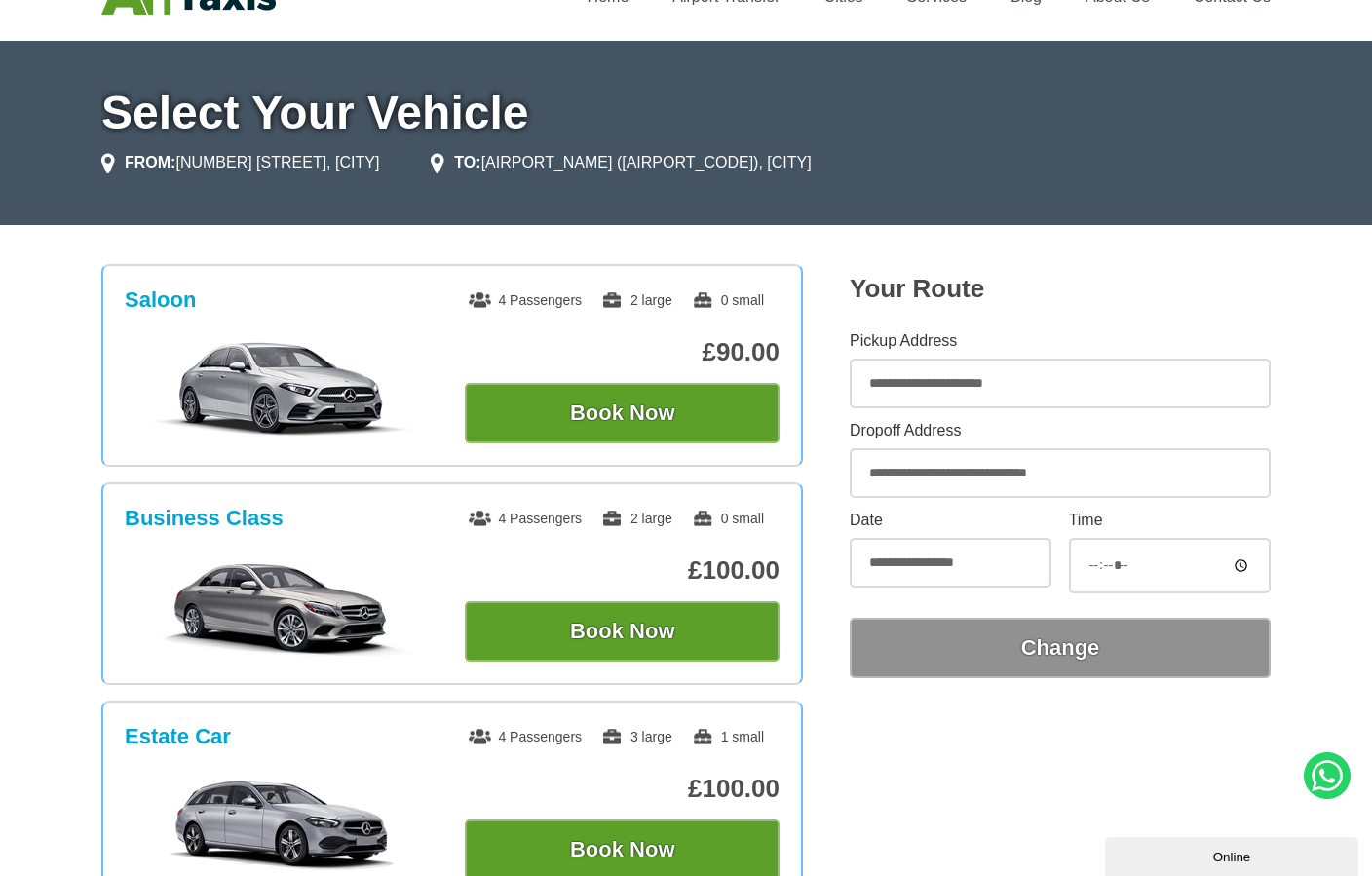 scroll, scrollTop: 0, scrollLeft: 0, axis: both 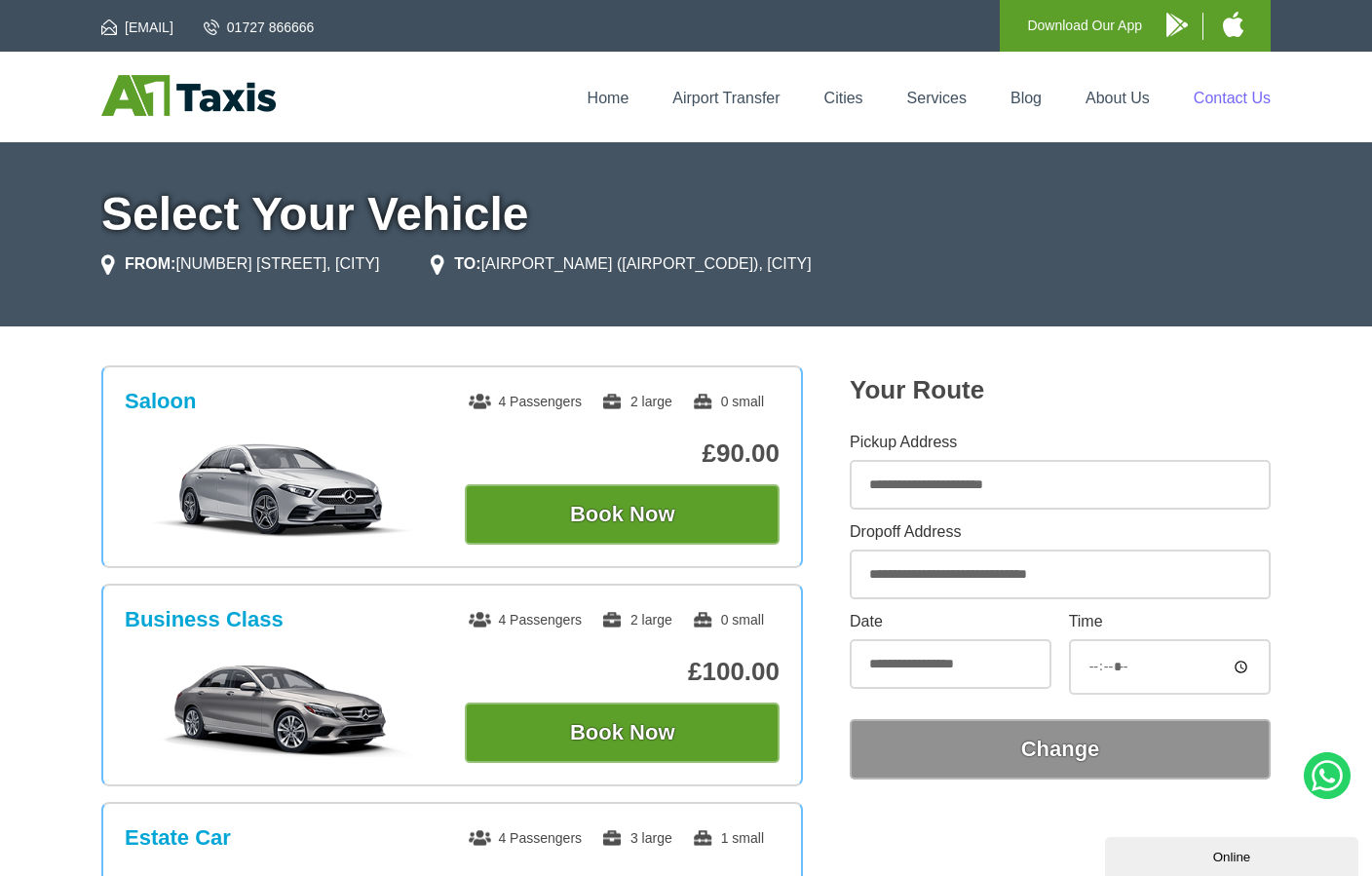 click on "Contact Us" at bounding box center [1232, 97] 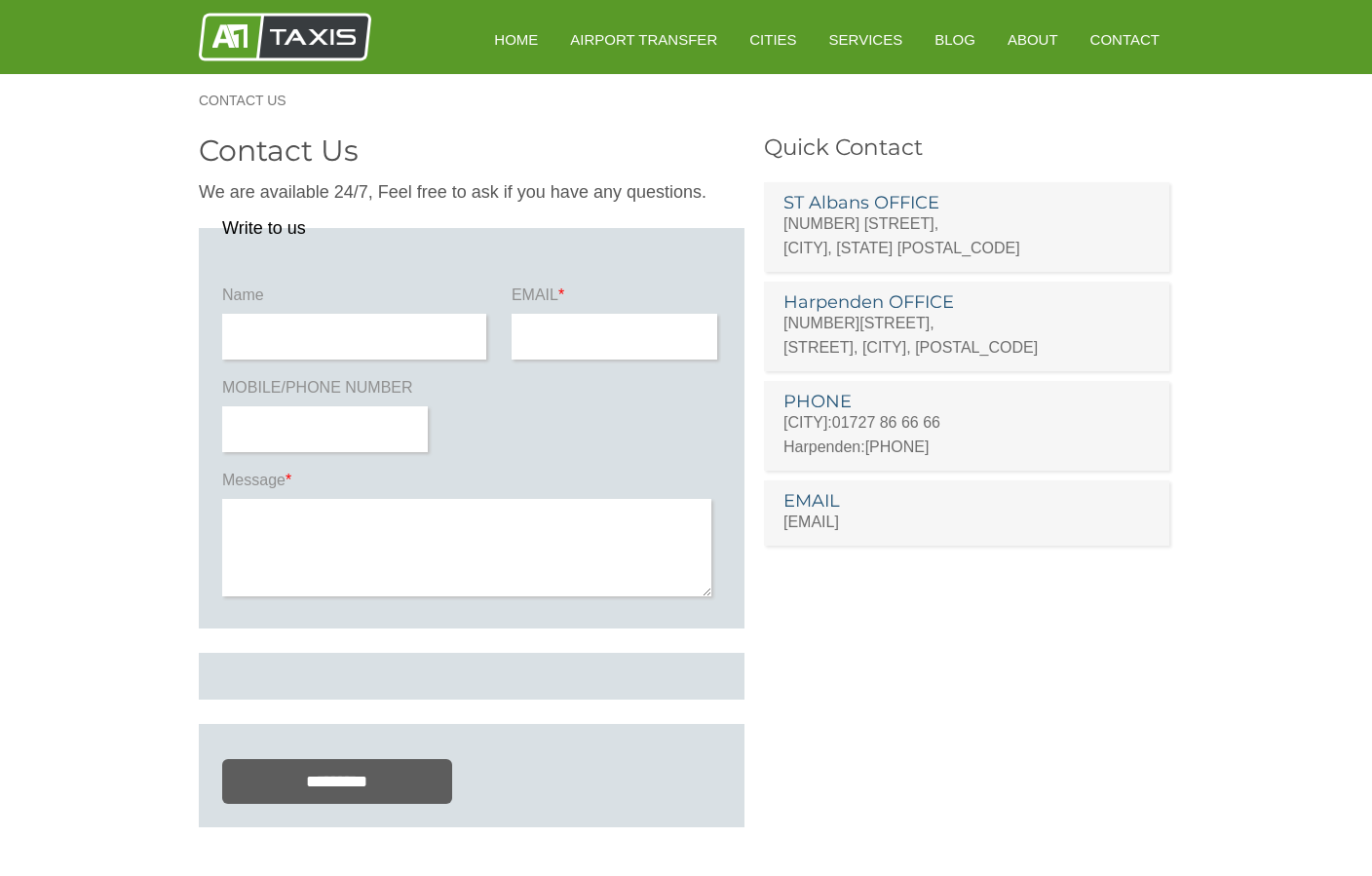 scroll, scrollTop: 0, scrollLeft: 0, axis: both 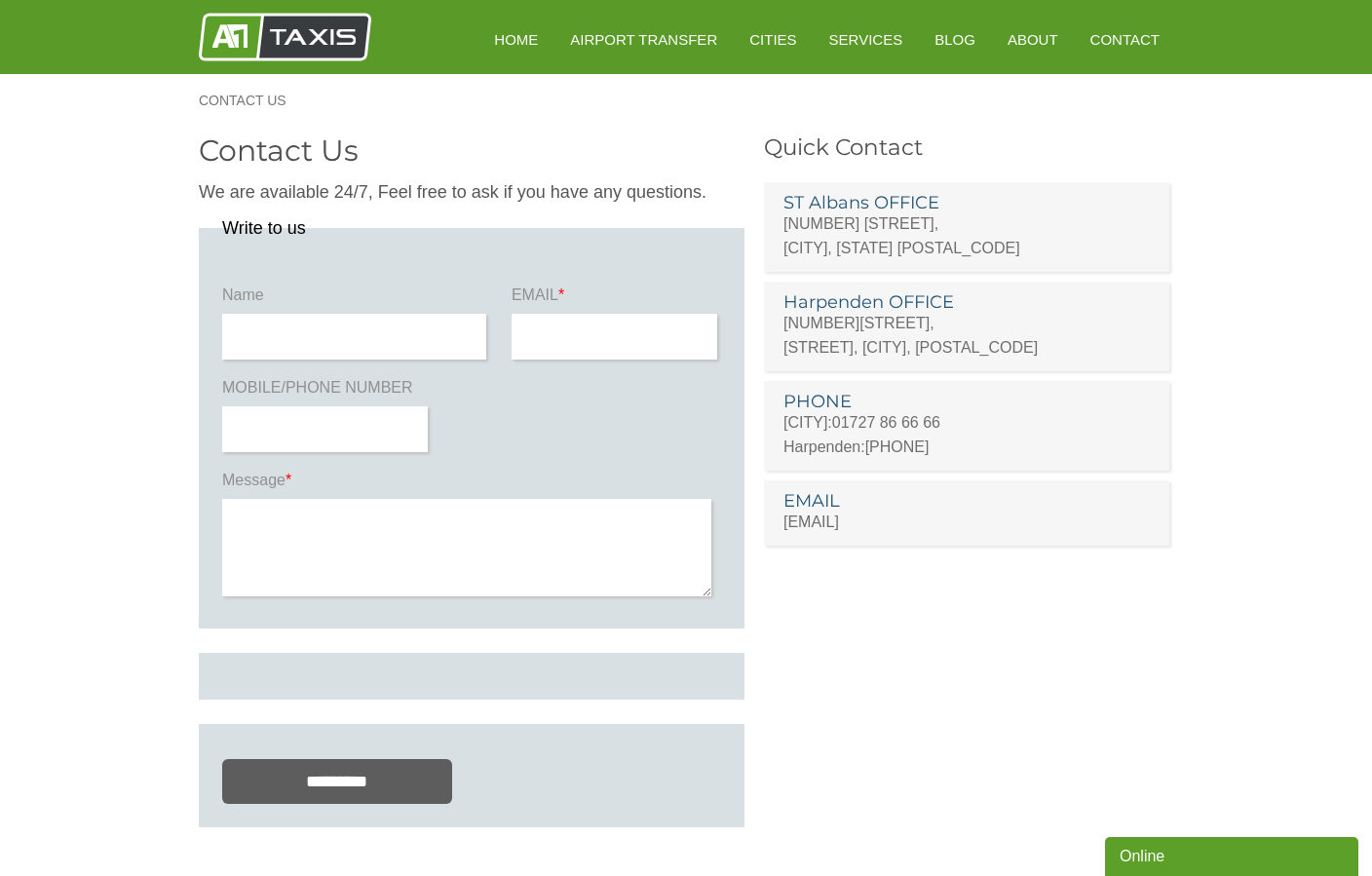 drag, startPoint x: 926, startPoint y: 520, endPoint x: 787, endPoint y: 527, distance: 139.17615 